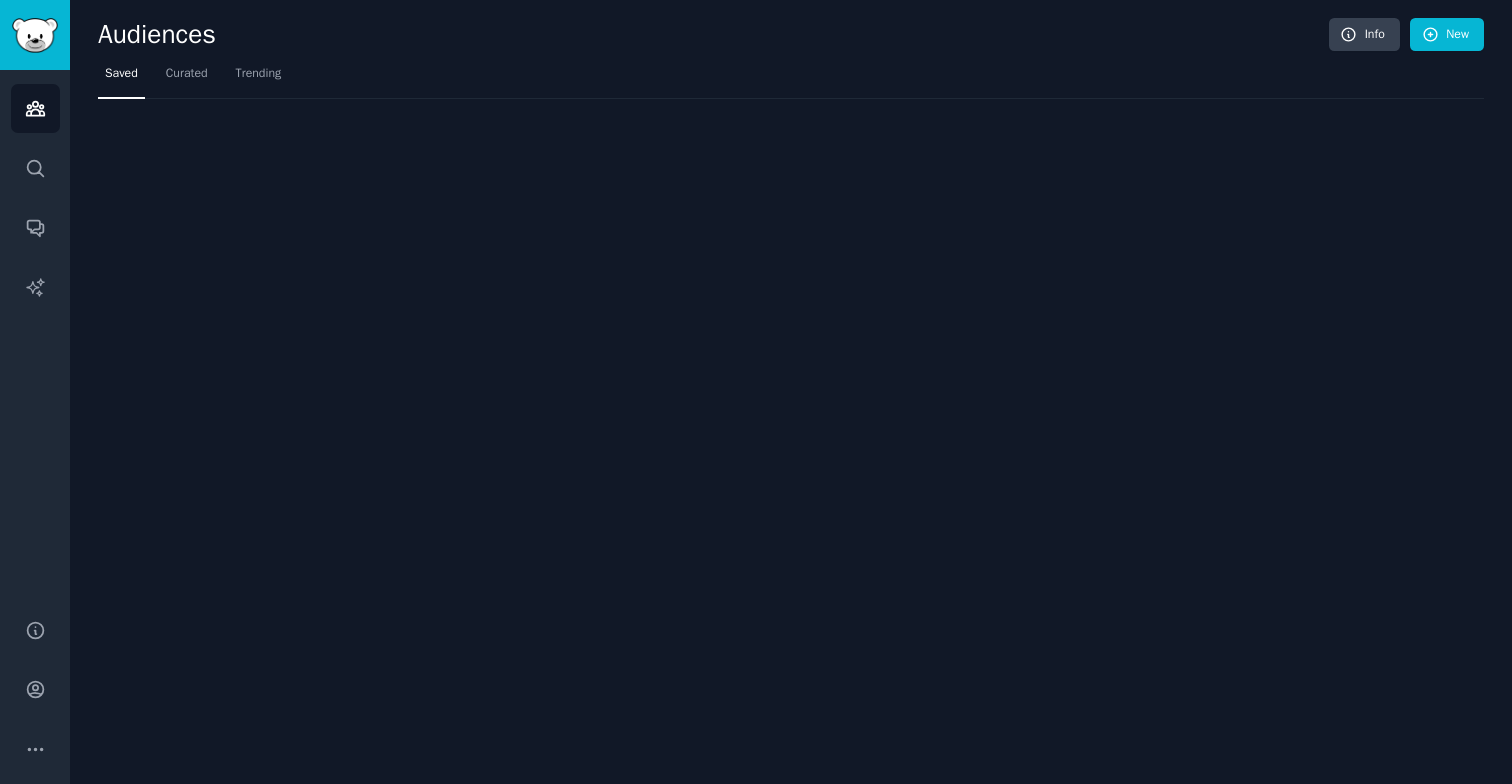 scroll, scrollTop: 0, scrollLeft: 0, axis: both 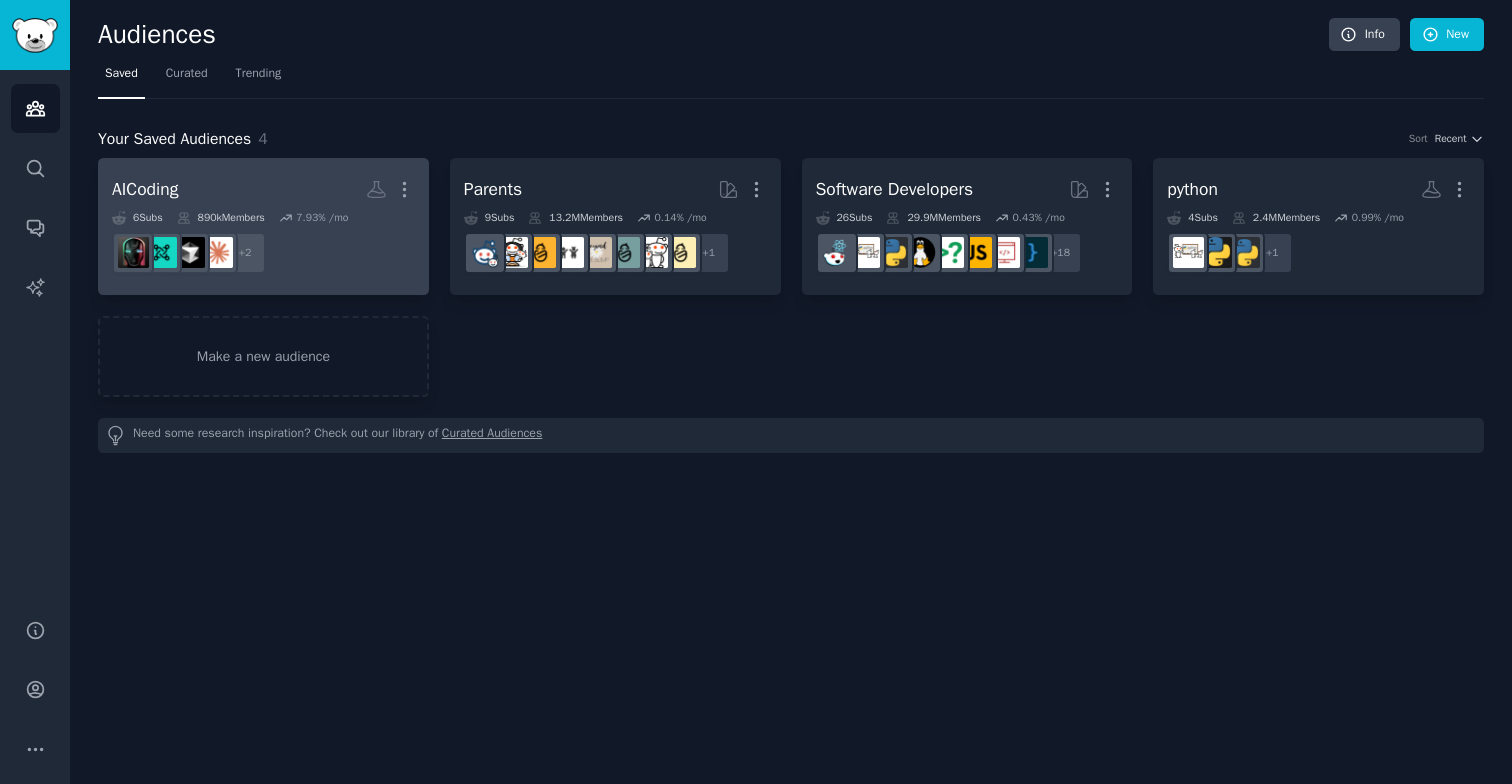click on "AICoding More" at bounding box center (263, 189) 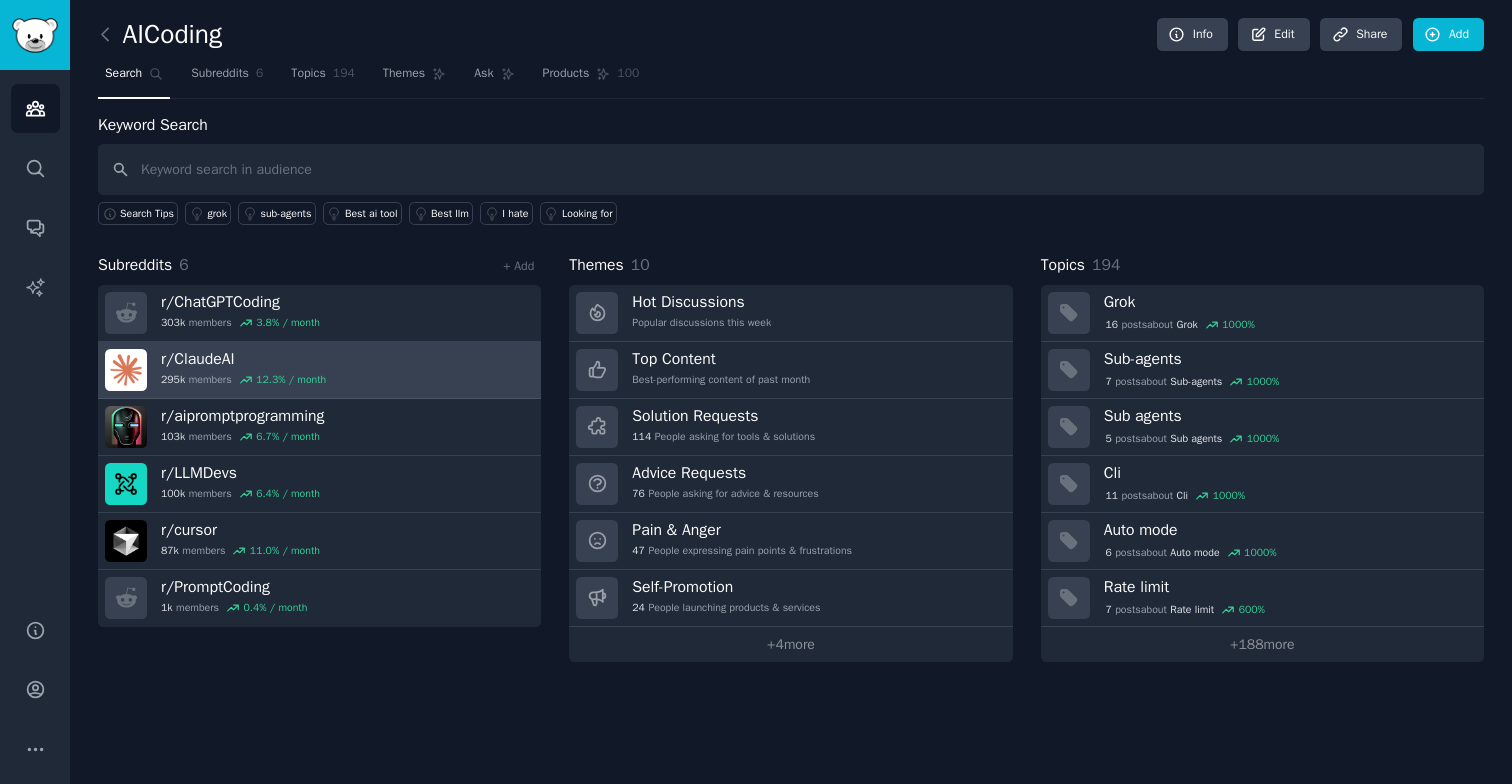 click on "r/ ClaudeAI" at bounding box center (243, 359) 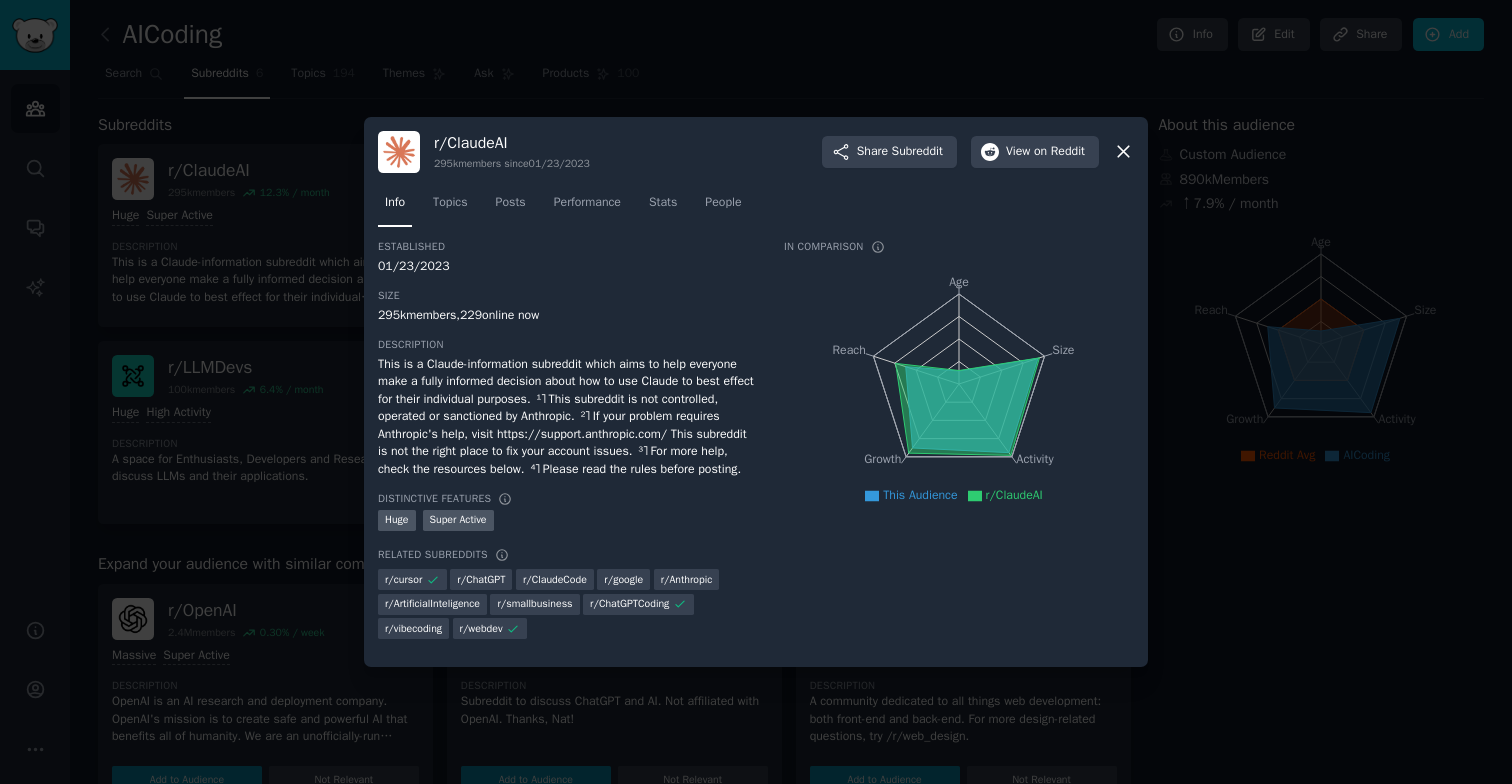 click at bounding box center [756, 392] 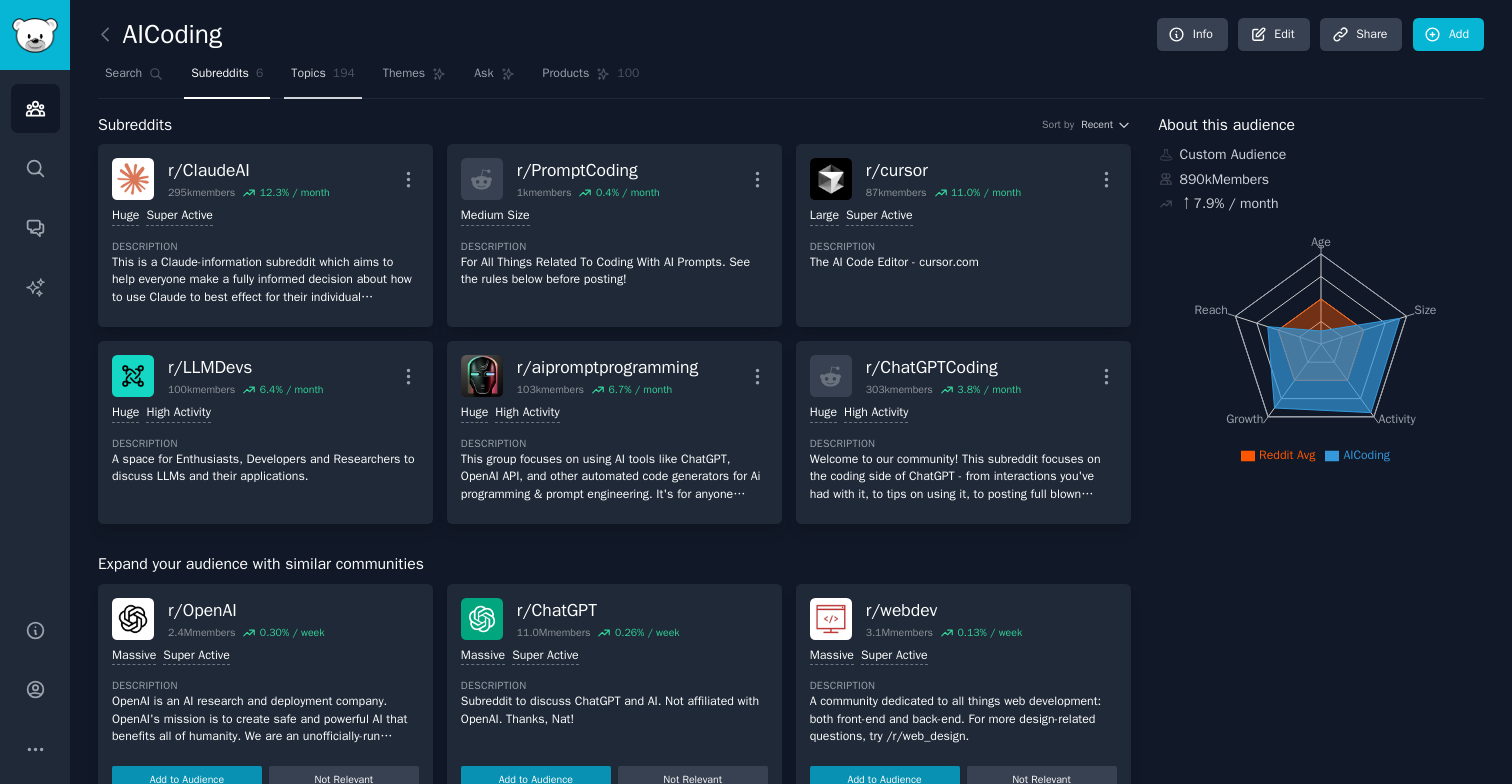 click on "Topics" at bounding box center (308, 74) 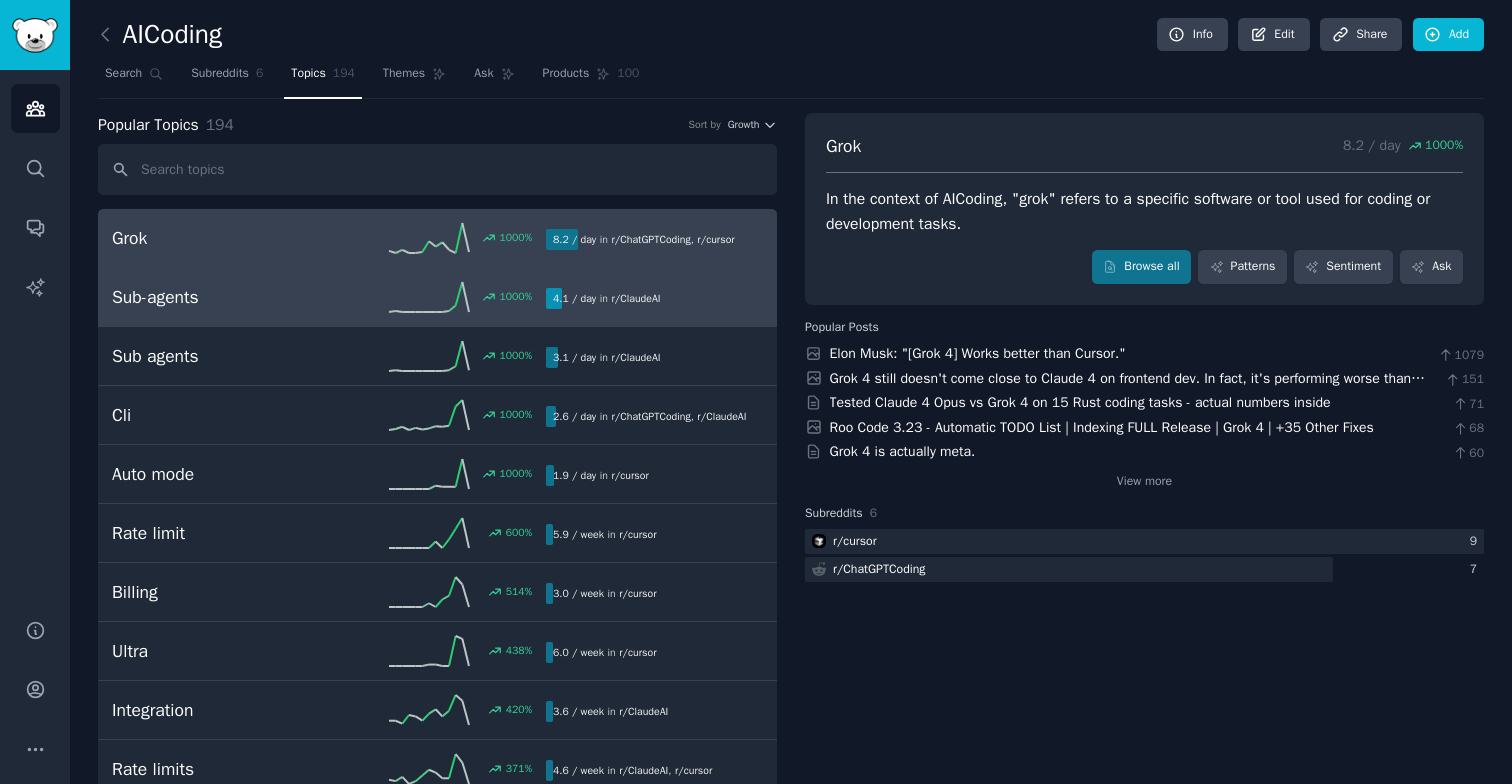 click on "Sub-agents 1000 % 4.1 / day in r/ClaudeAI" at bounding box center (437, 297) 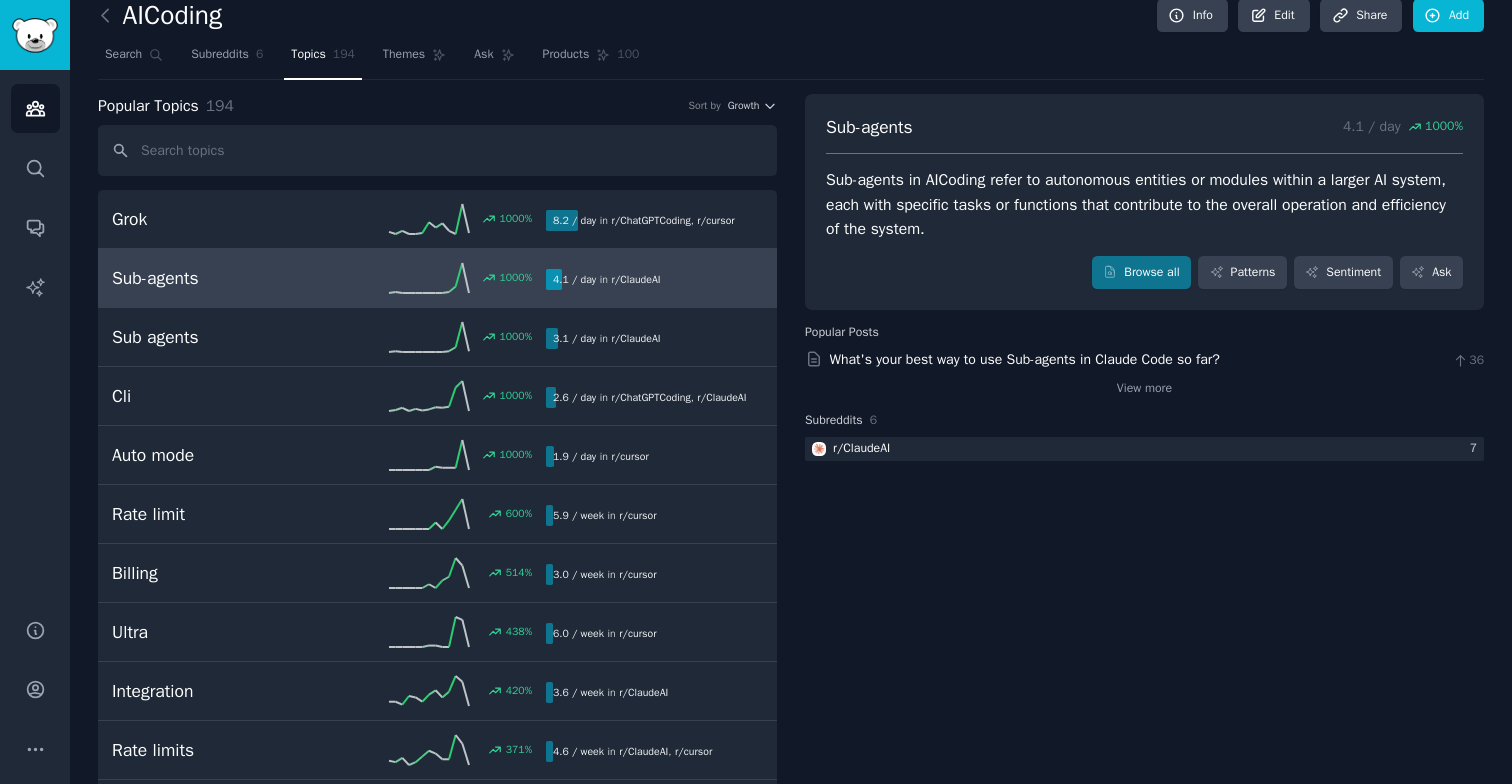 scroll, scrollTop: 25, scrollLeft: 0, axis: vertical 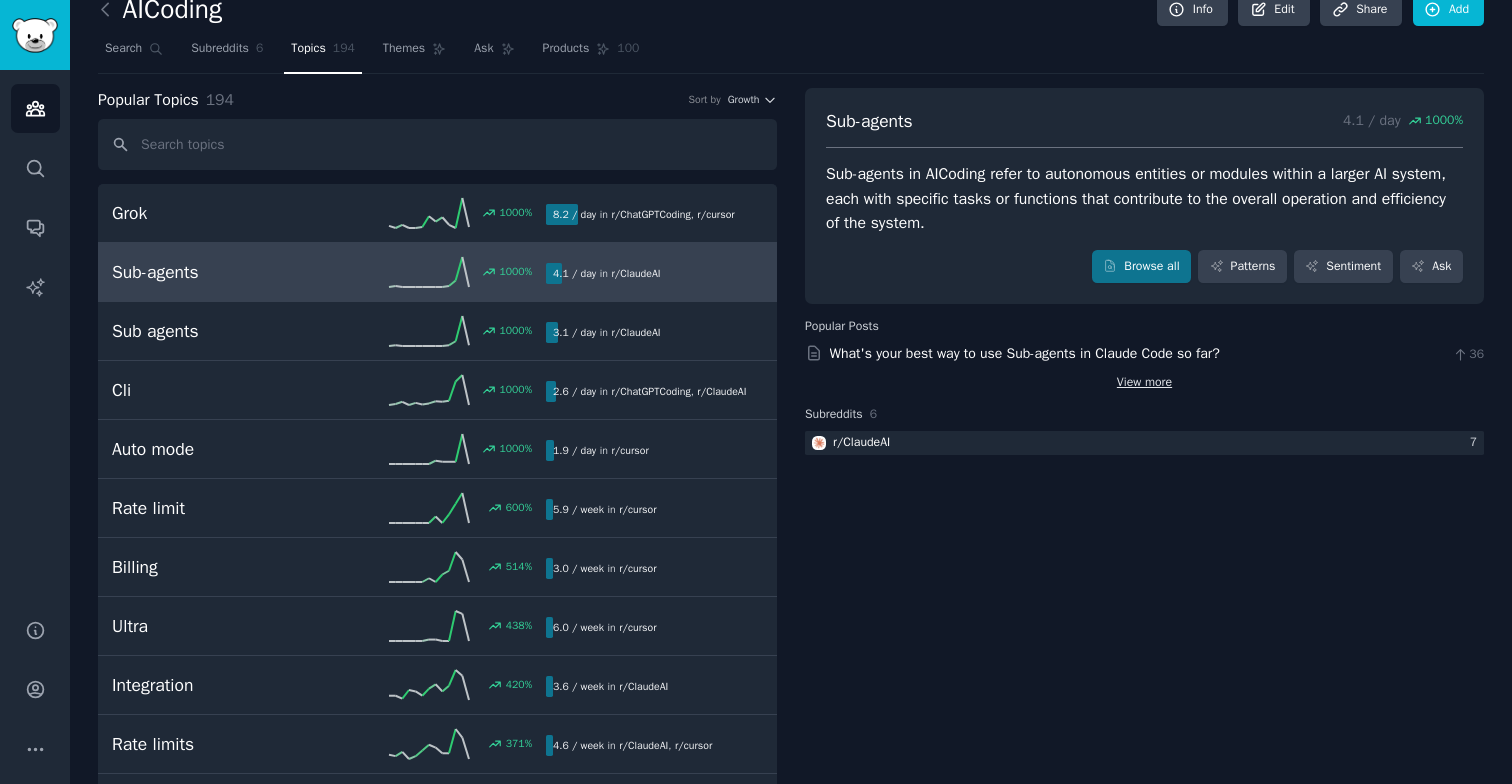 click on "View more" at bounding box center (1144, 383) 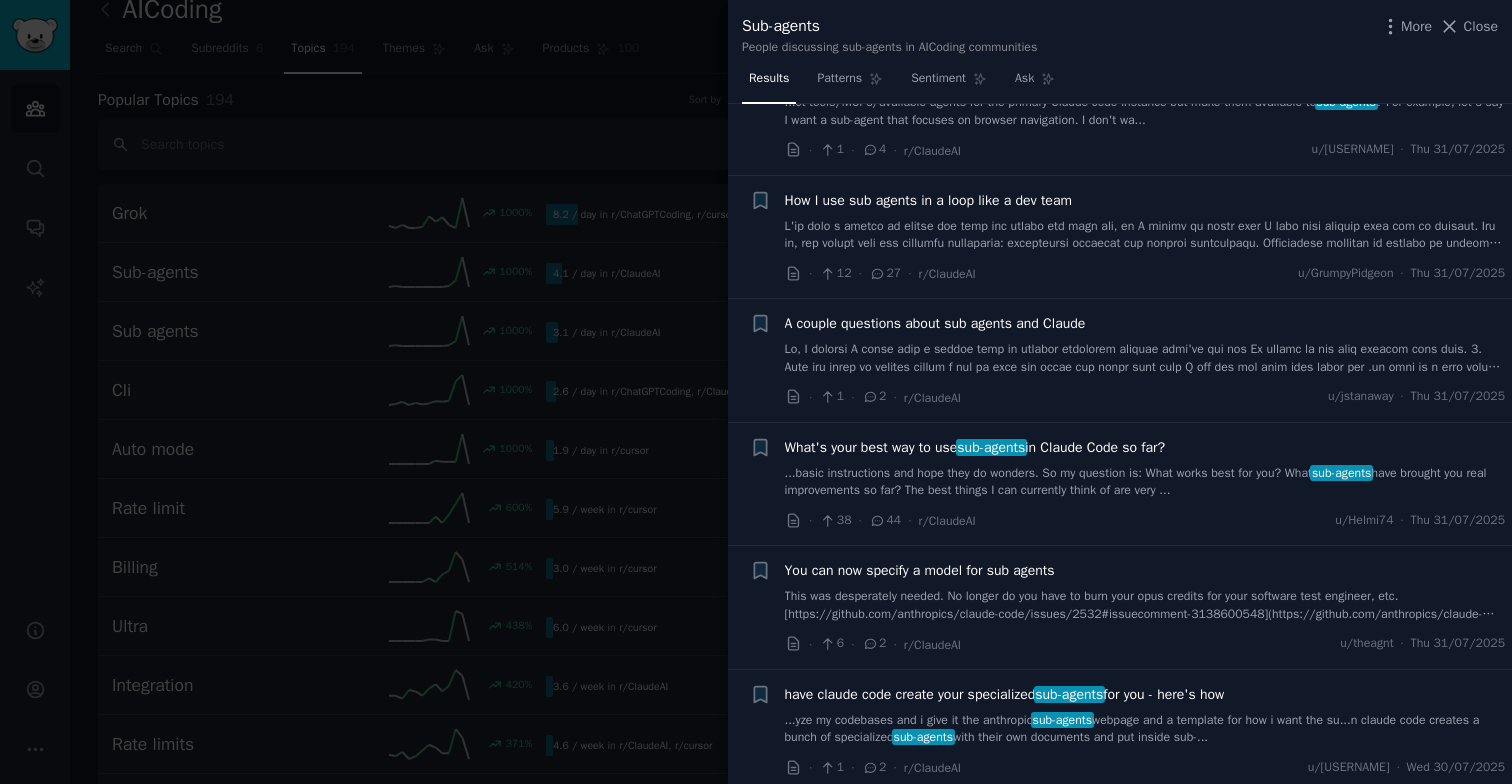 scroll, scrollTop: 931, scrollLeft: 0, axis: vertical 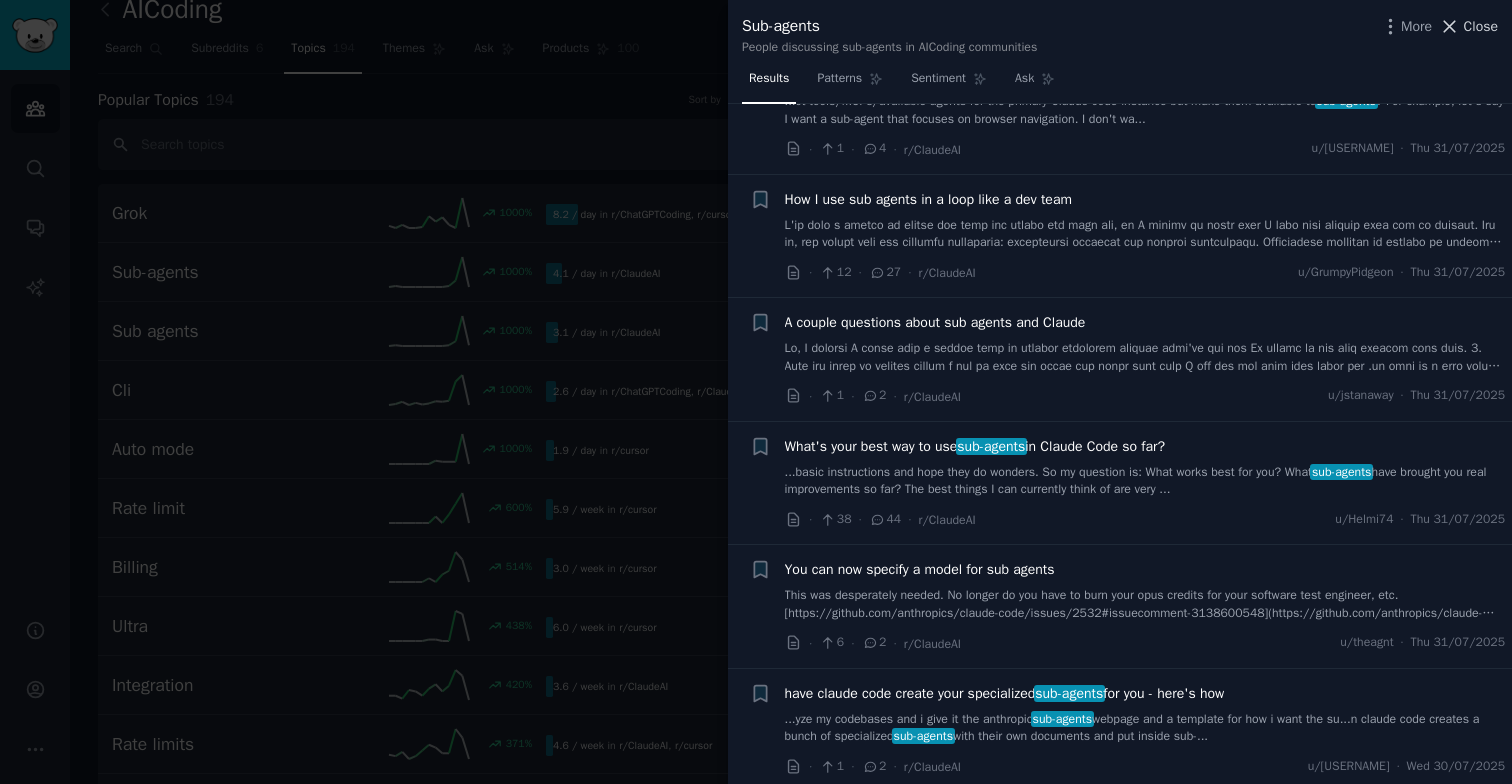 click on "Close" at bounding box center [1481, 26] 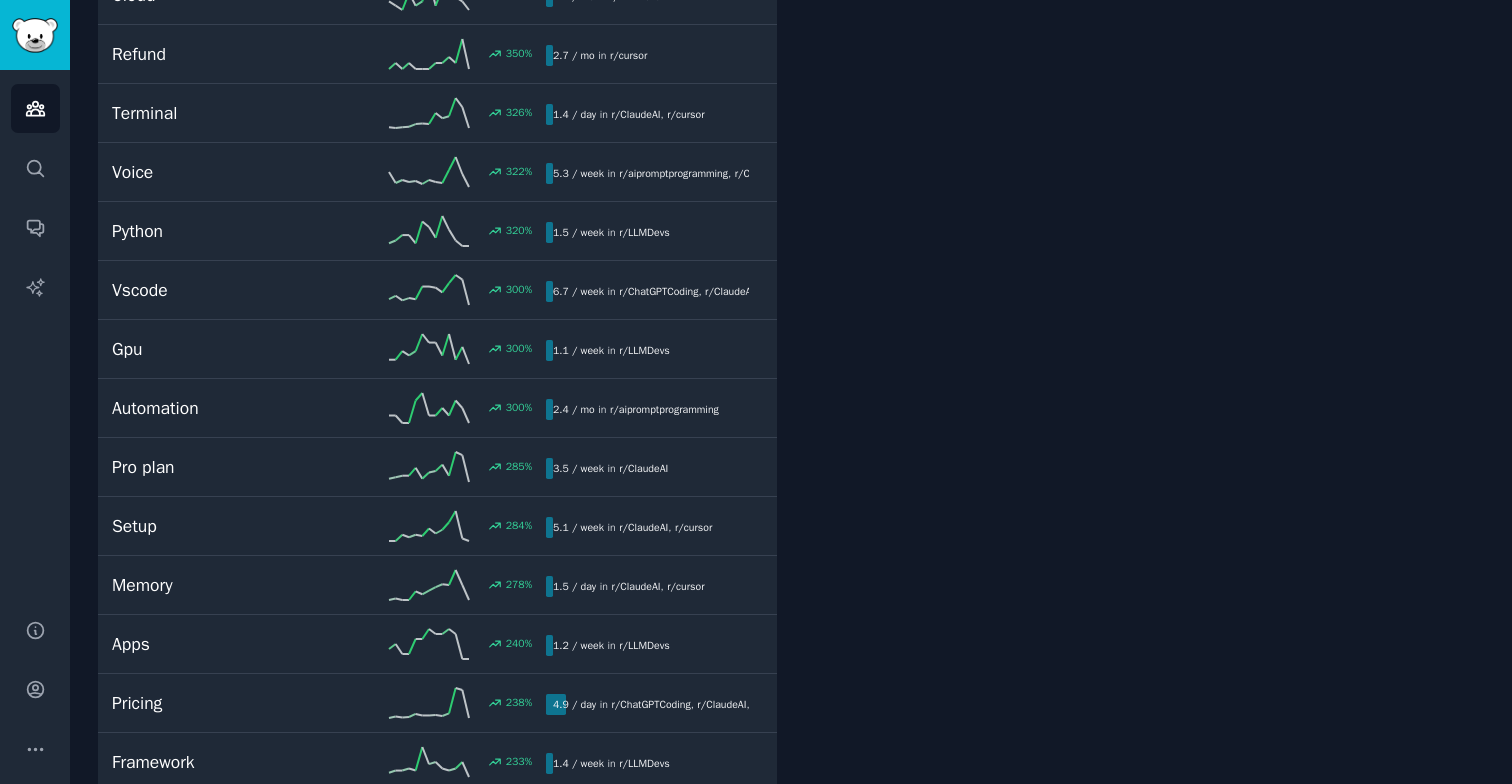 scroll, scrollTop: 834, scrollLeft: 0, axis: vertical 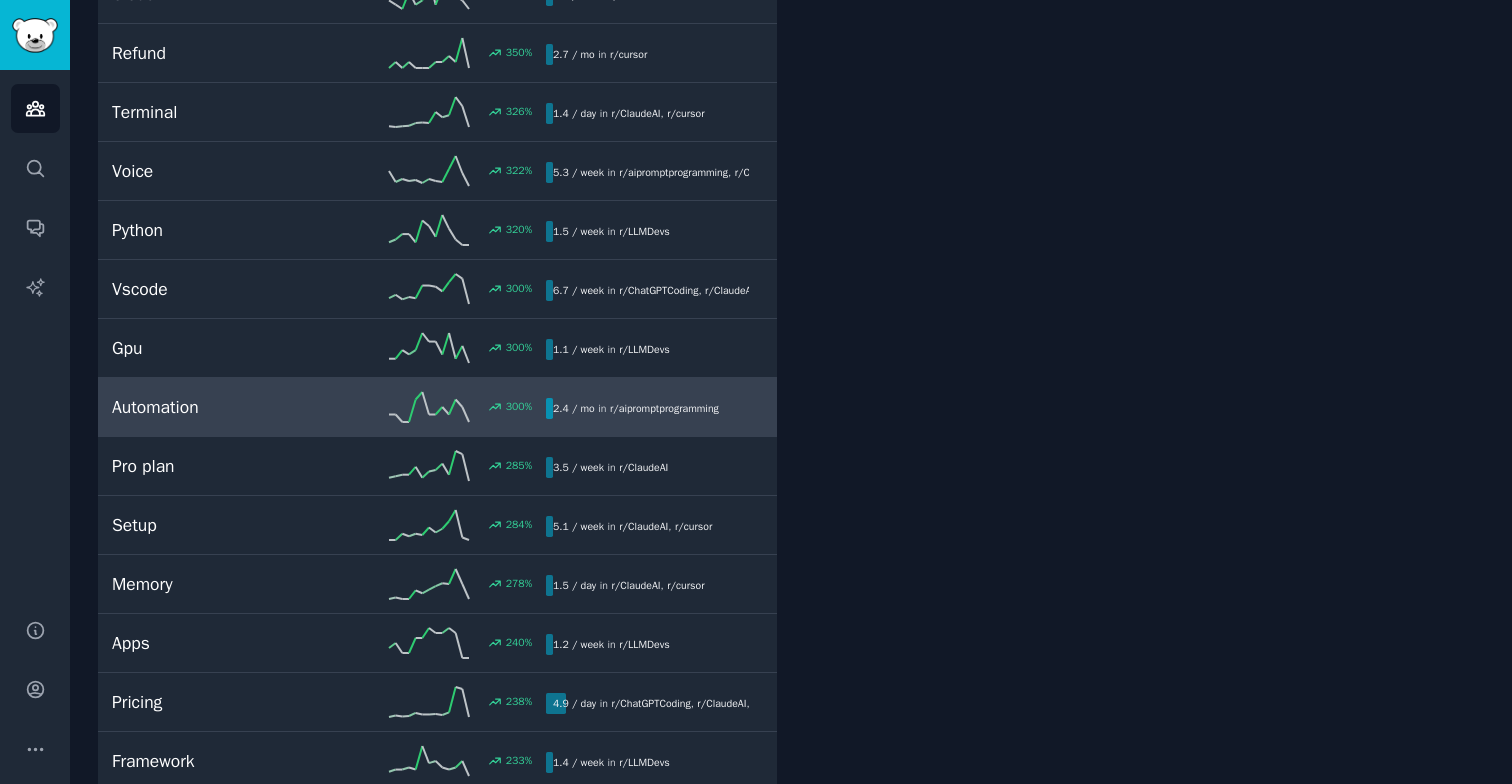 click on "2.4 / mo" at bounding box center [574, 408] 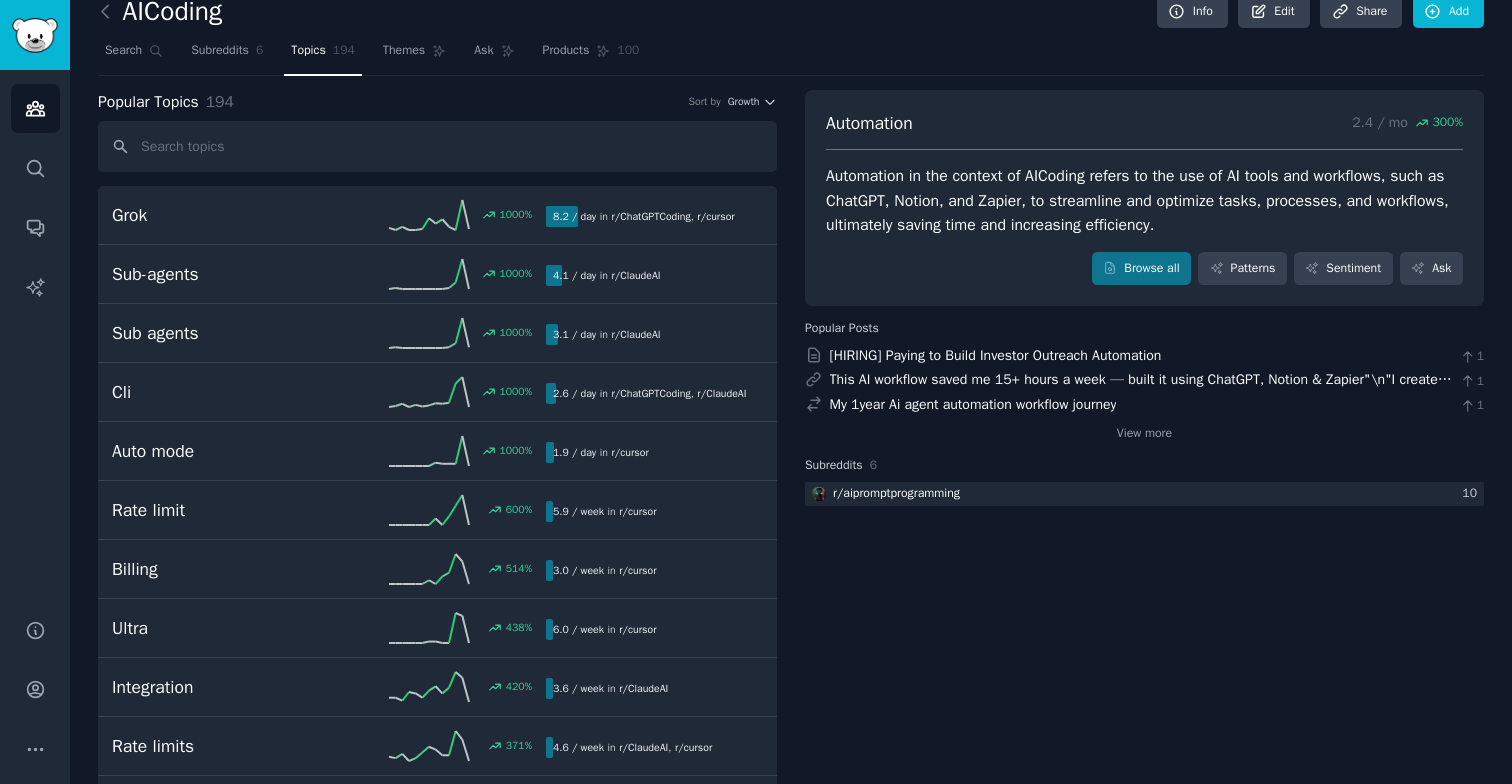 scroll, scrollTop: 0, scrollLeft: 0, axis: both 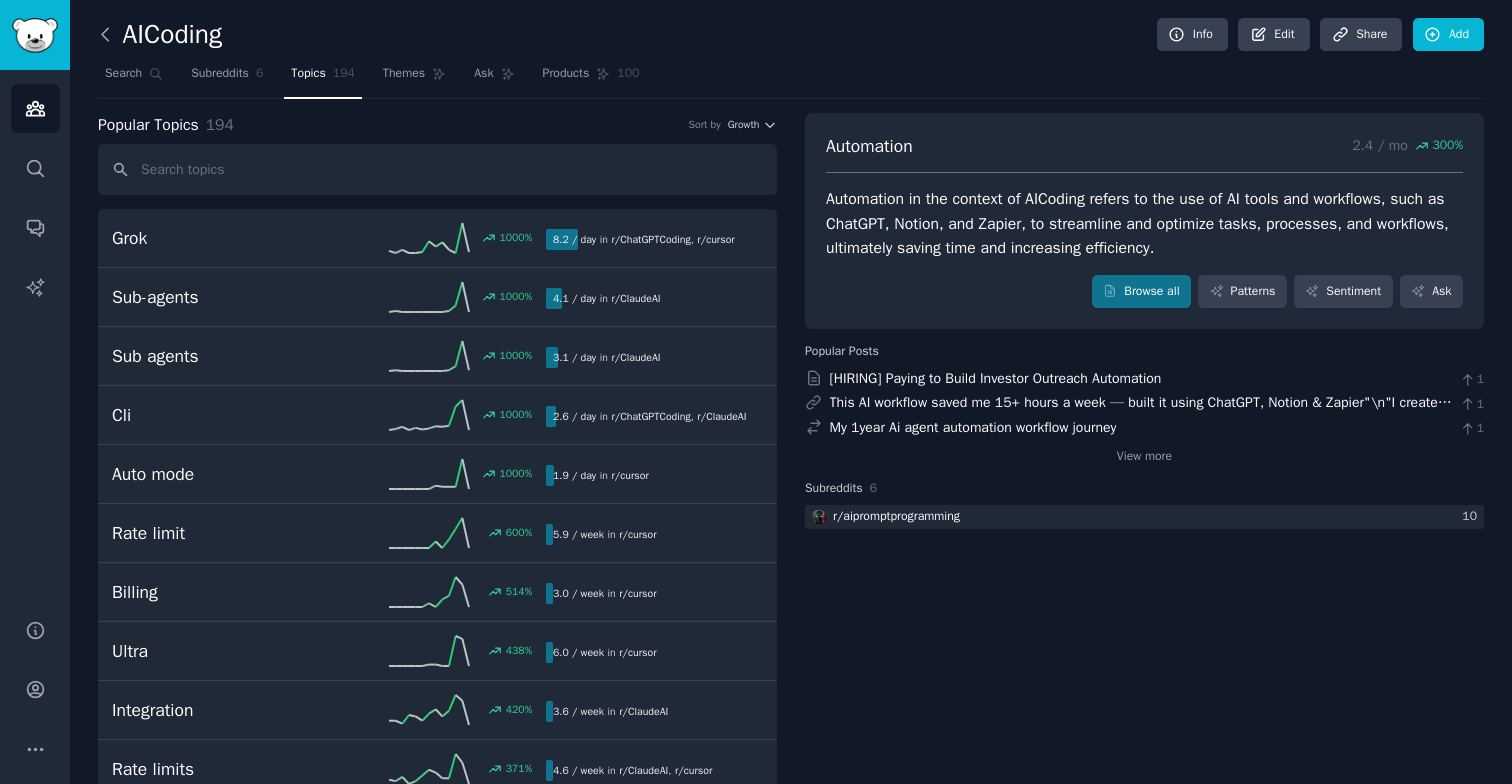 click 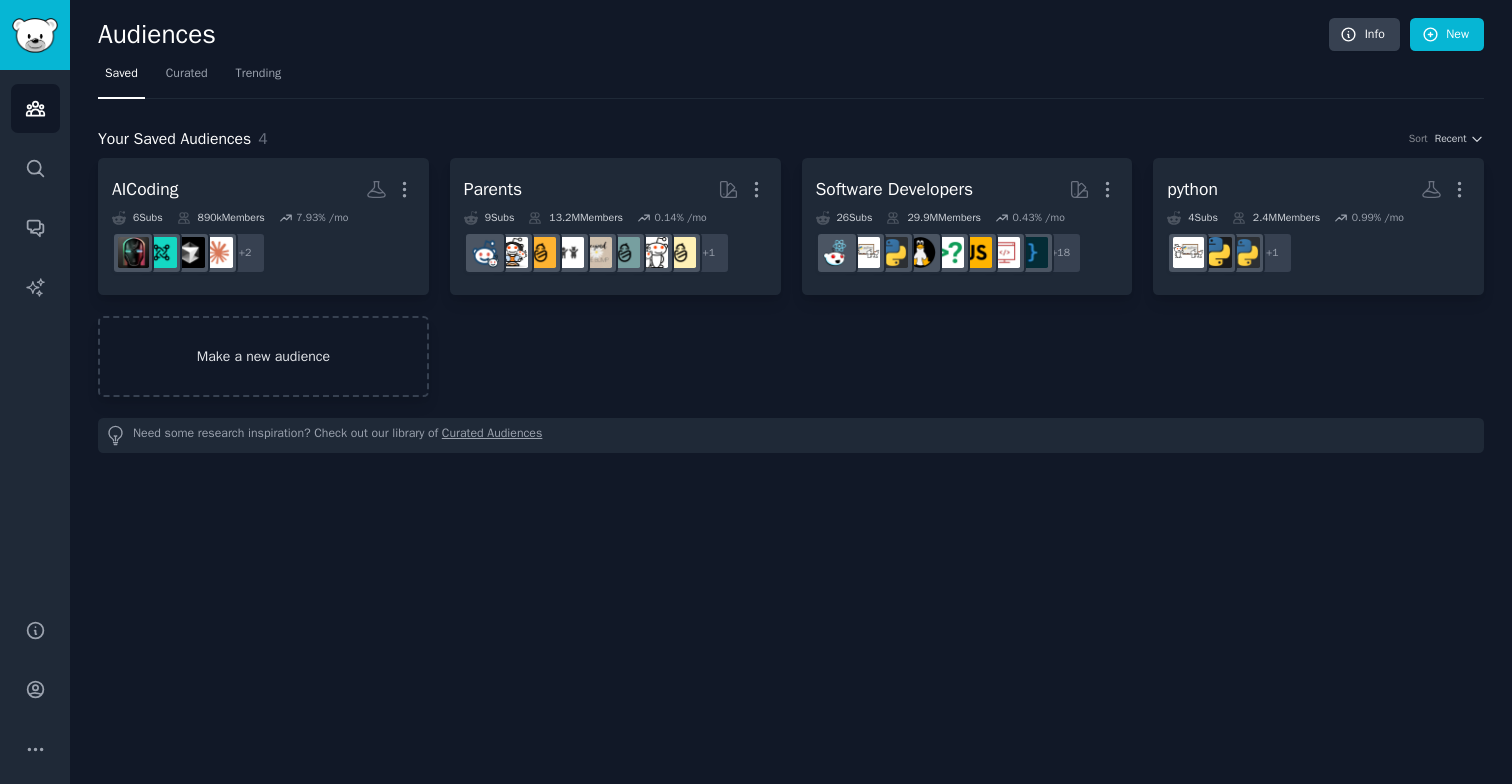 click on "Make a new audience" at bounding box center [263, 356] 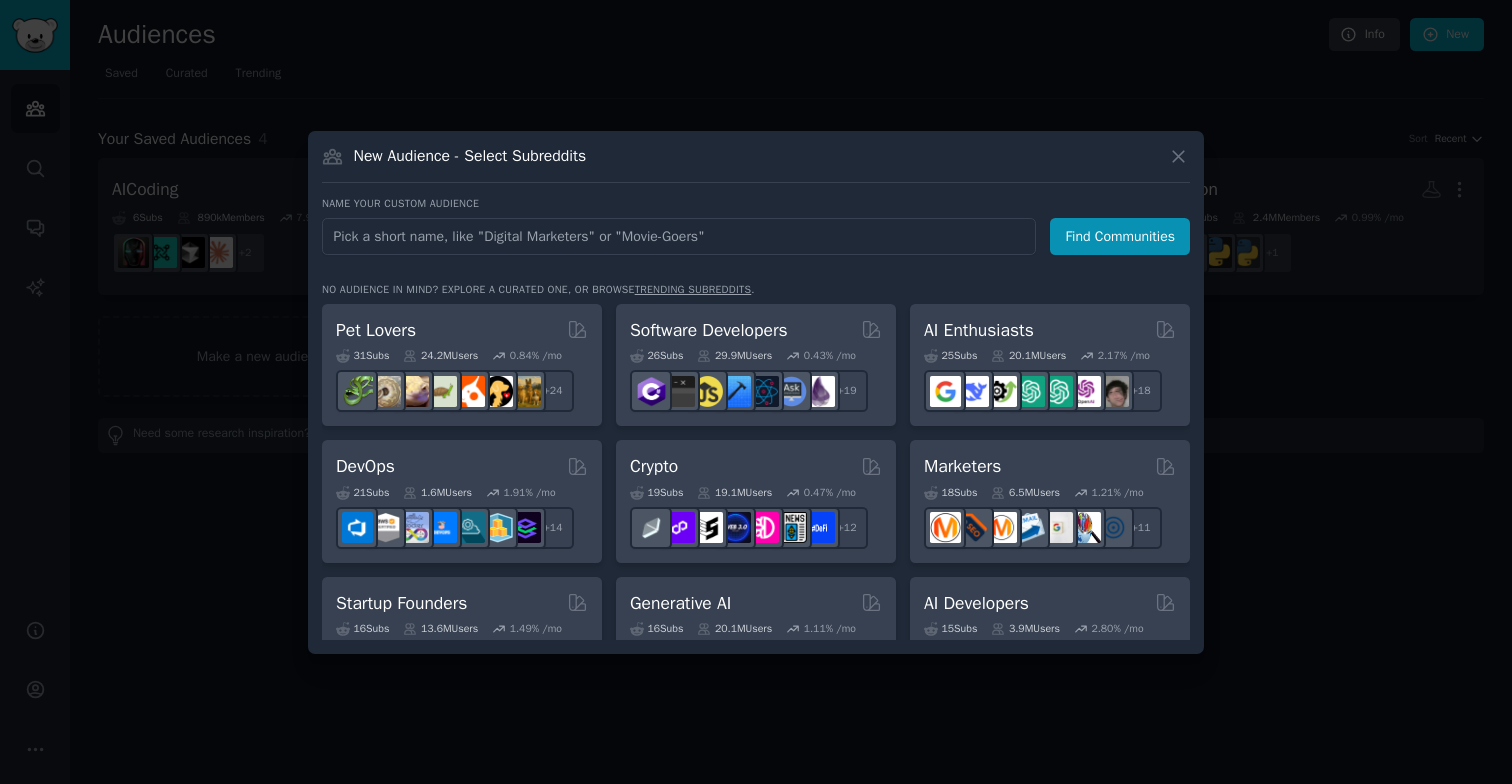 click at bounding box center (756, 392) 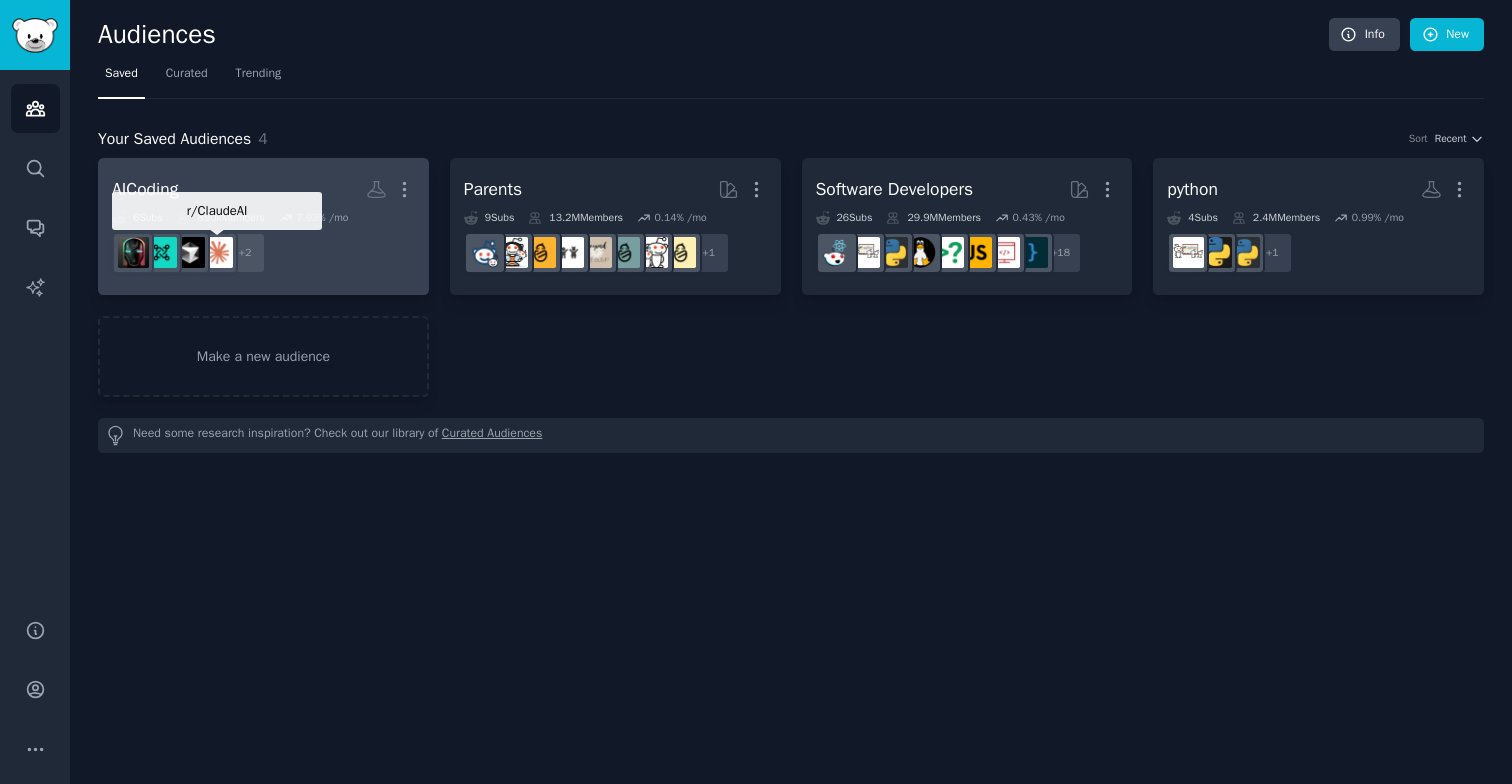 click at bounding box center (217, 252) 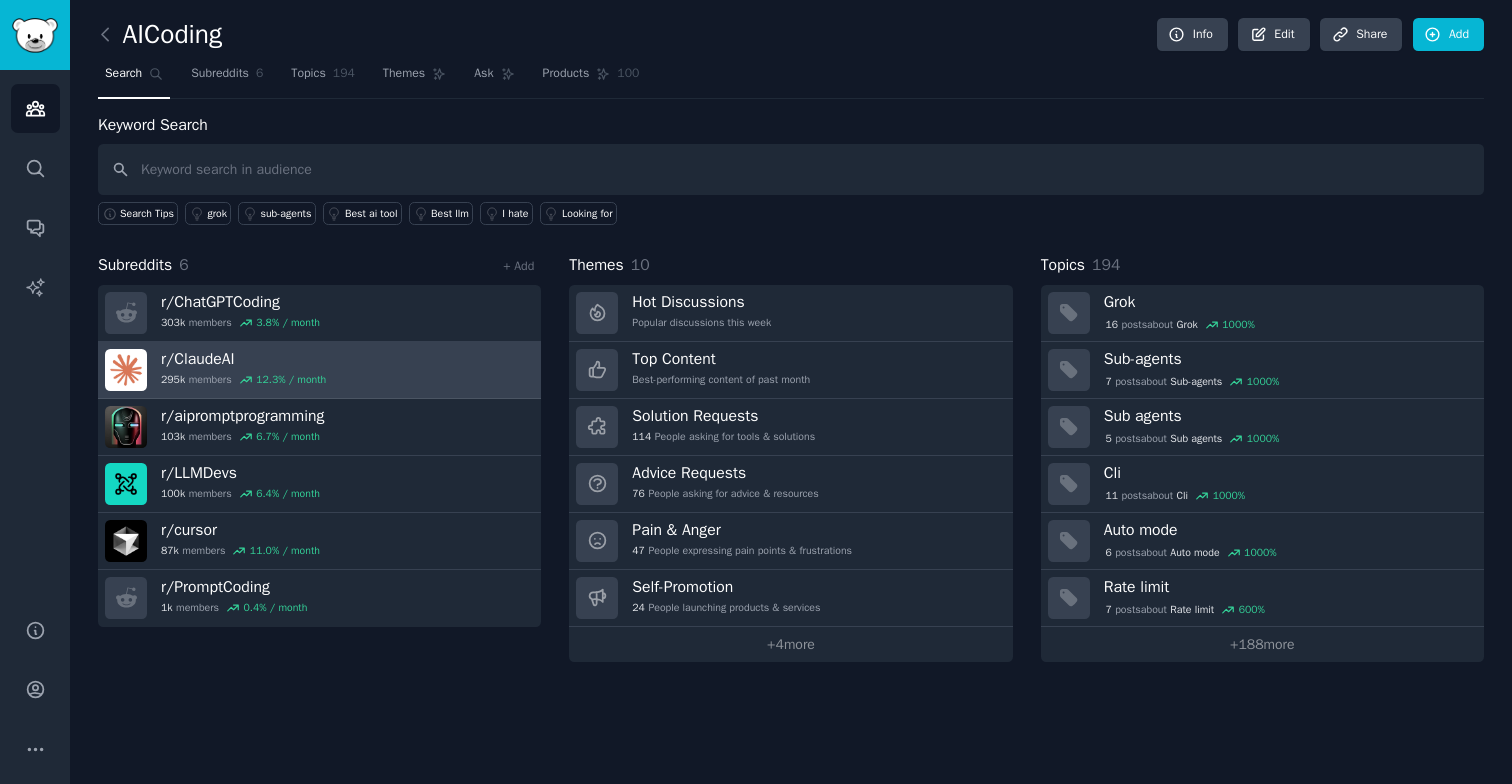 click on "r/ ClaudeAI" at bounding box center (243, 359) 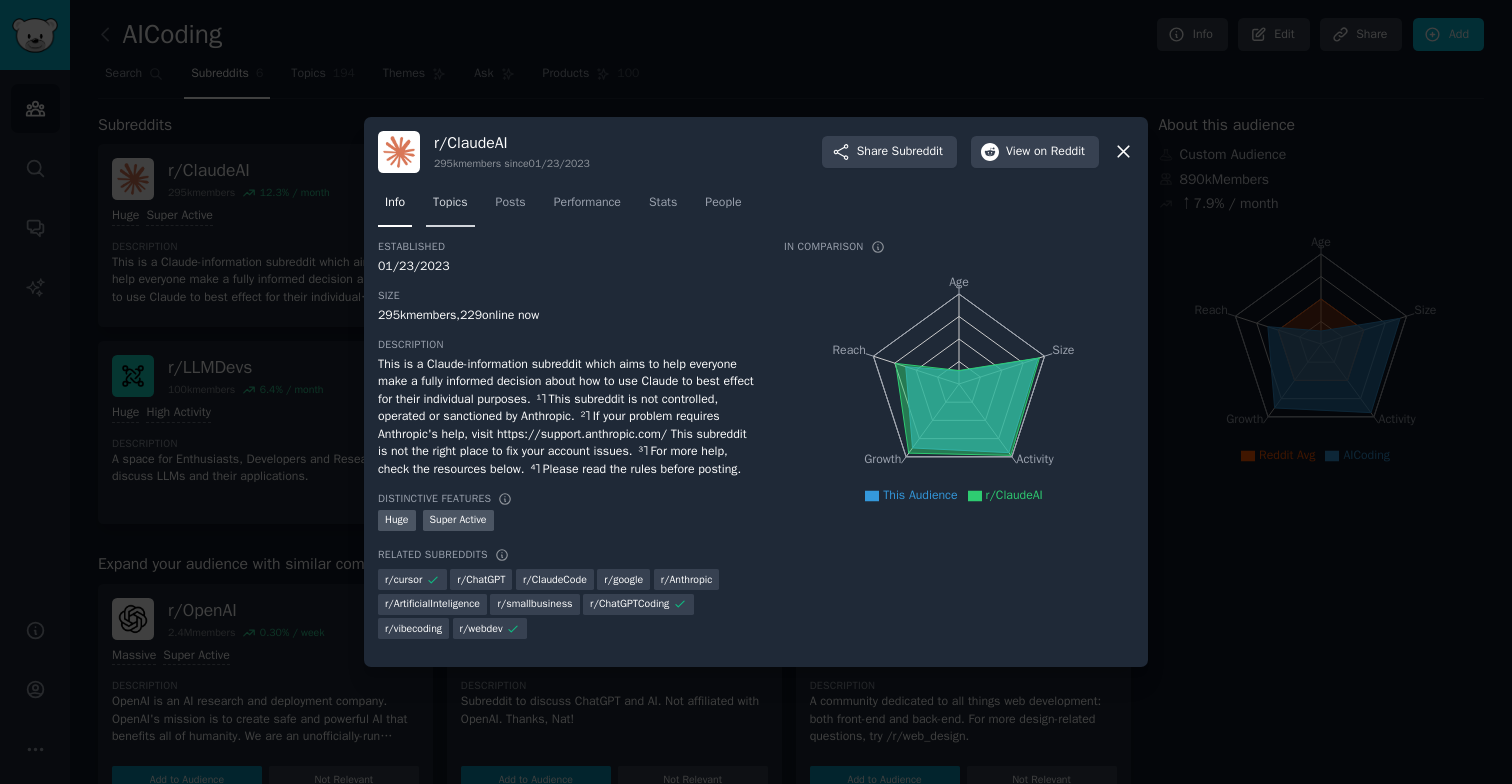 click on "Topics" at bounding box center (450, 203) 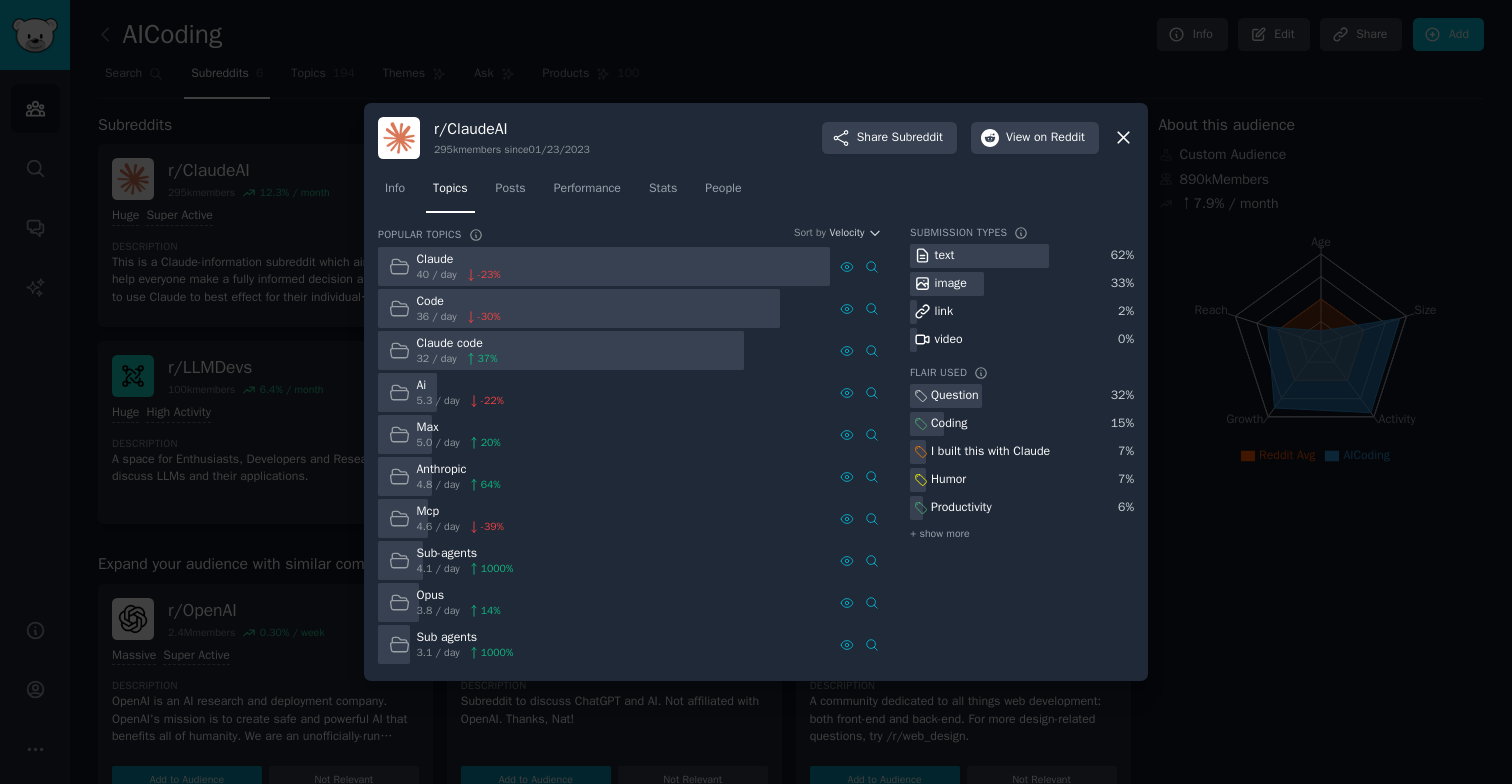click at bounding box center (561, 350) 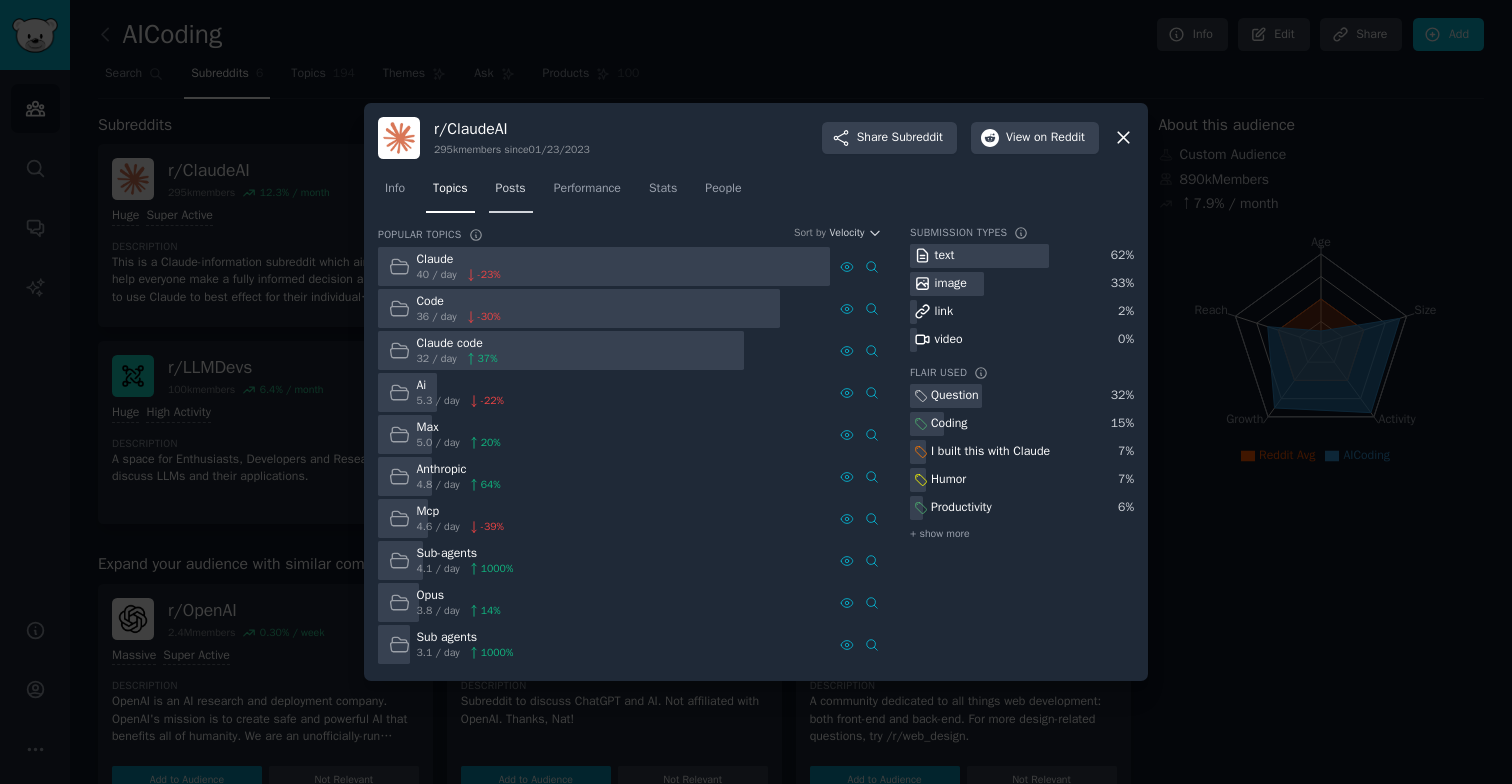 click on "Posts" at bounding box center [511, 193] 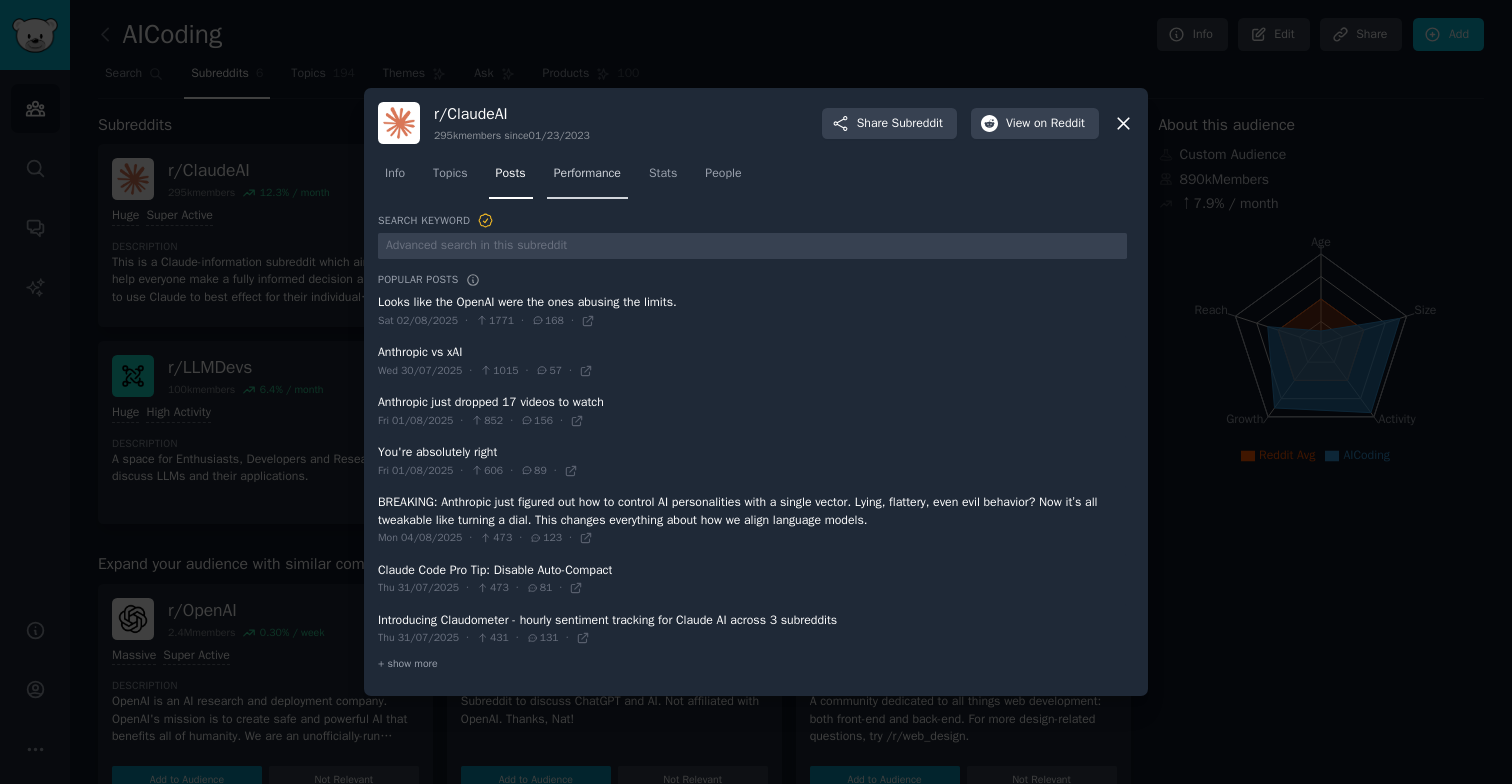 click on "Performance" at bounding box center (587, 174) 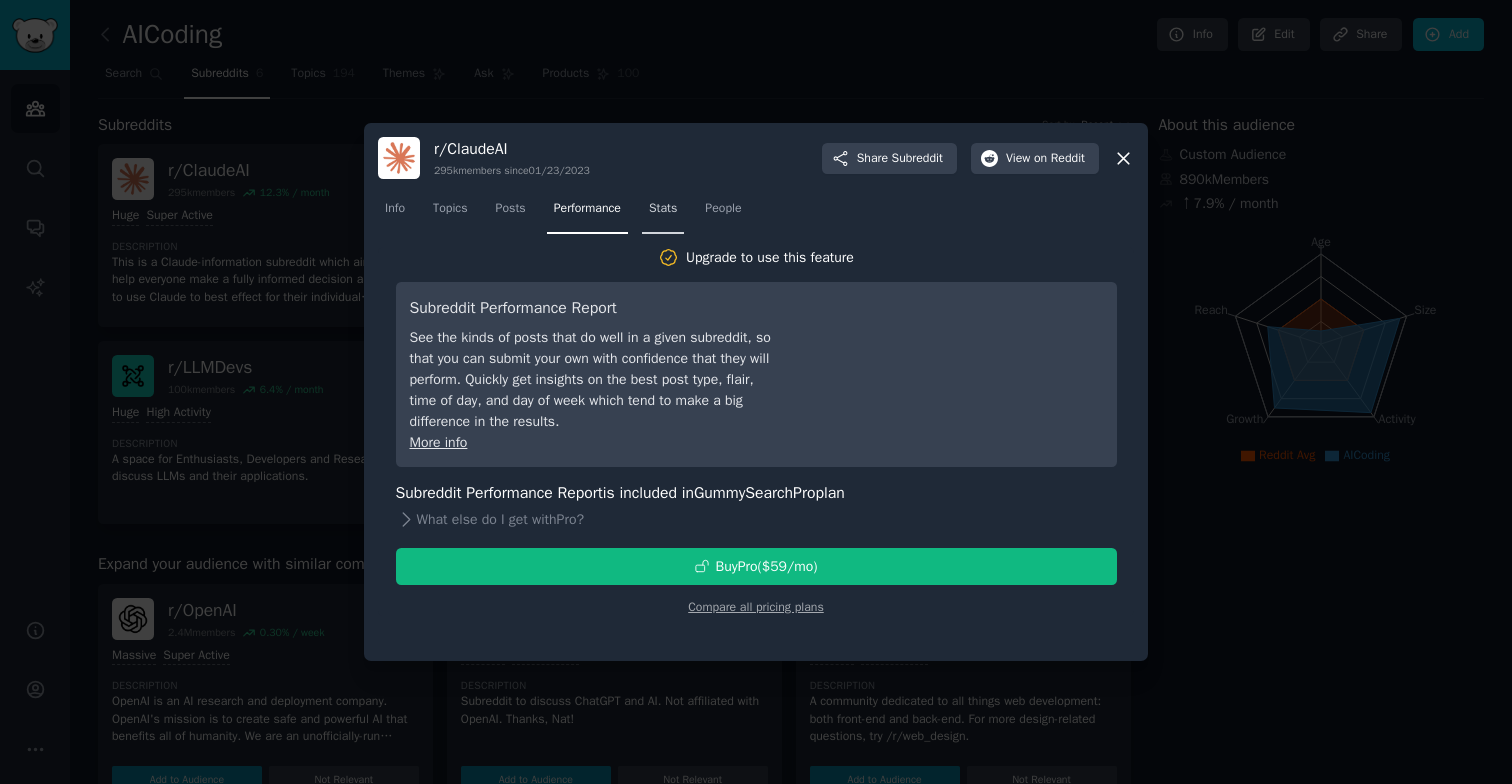 click on "Stats" at bounding box center (663, 209) 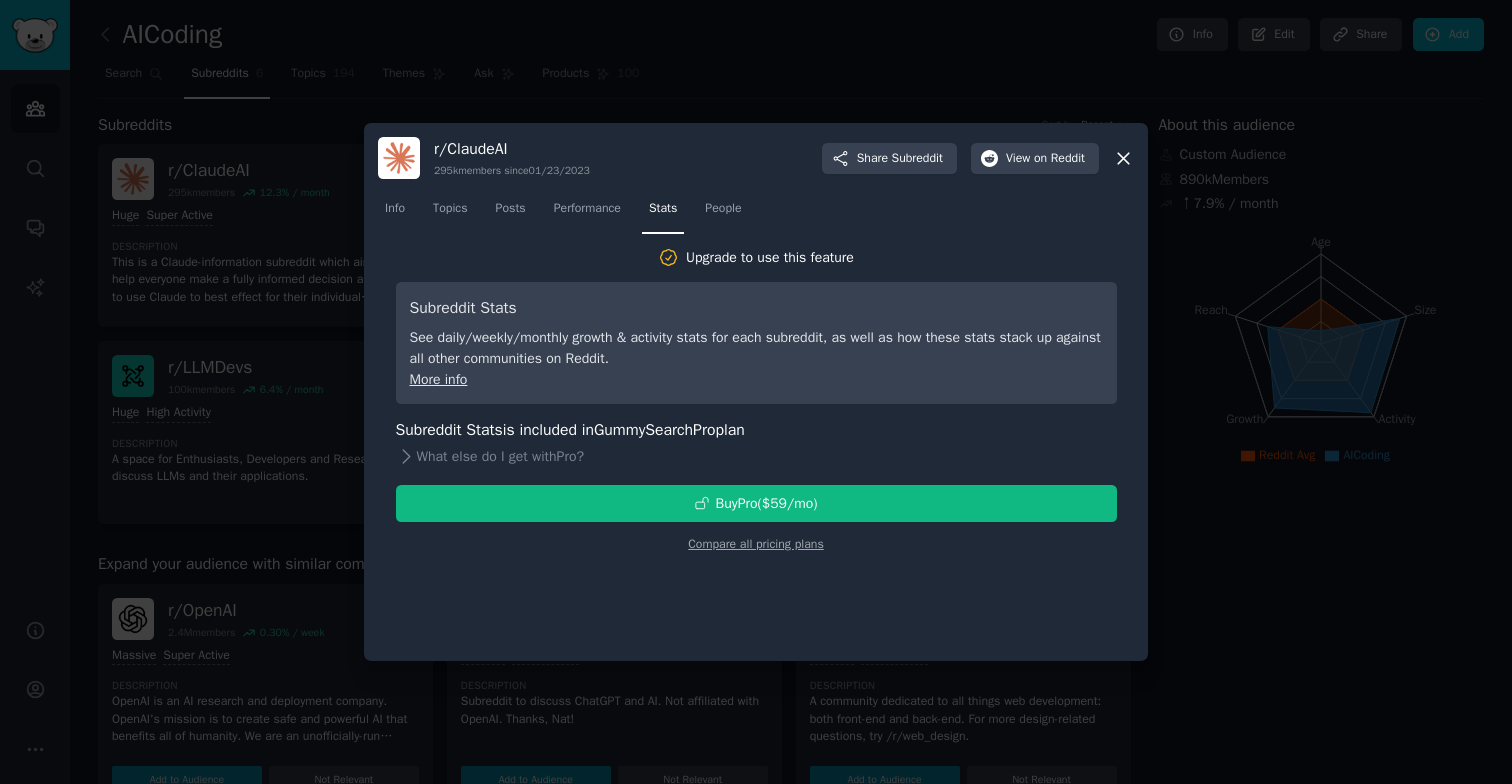 click at bounding box center [756, 392] 